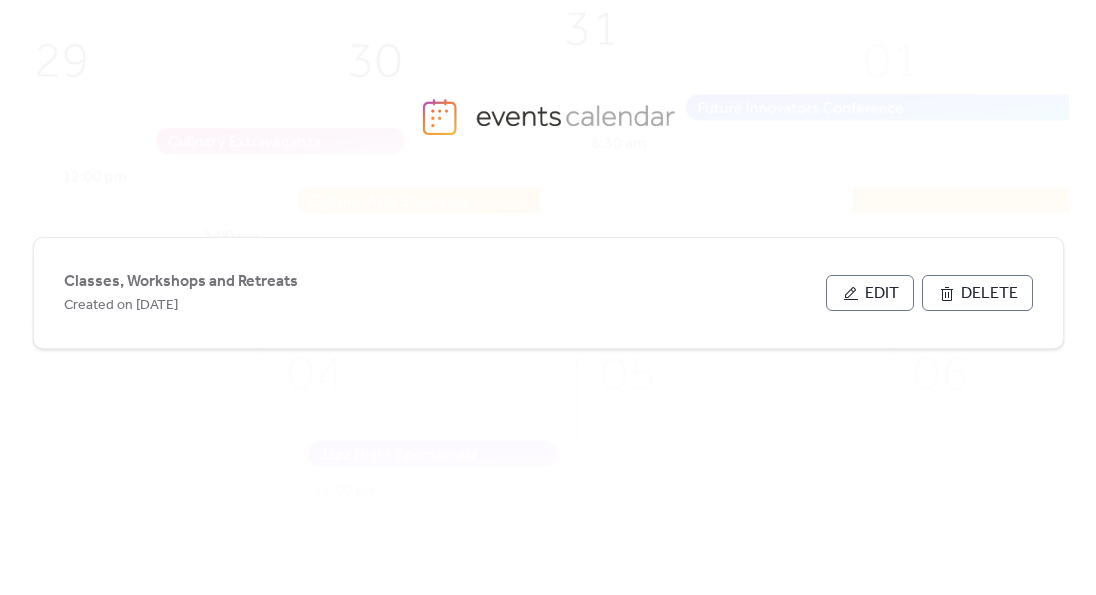 scroll, scrollTop: 0, scrollLeft: 0, axis: both 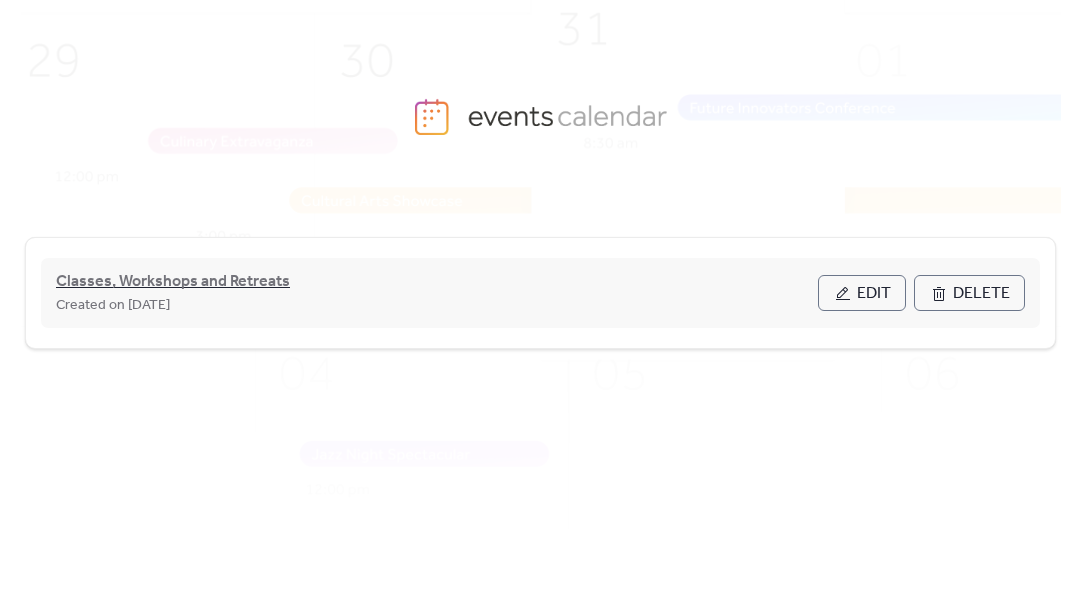click on "Classes, Workshops and Retreats" at bounding box center (173, 282) 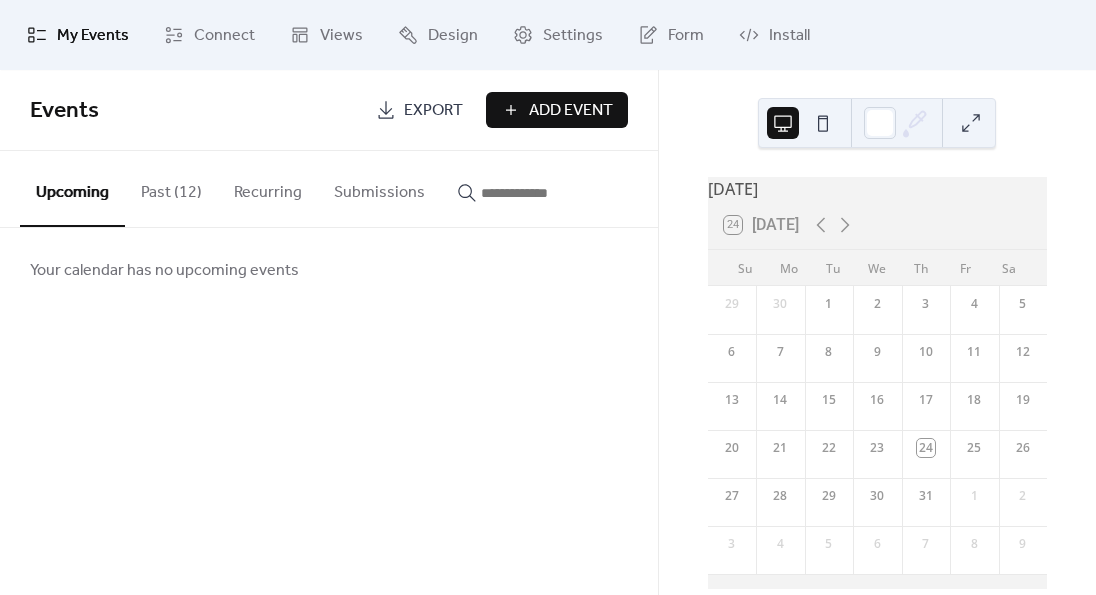 drag, startPoint x: 173, startPoint y: 187, endPoint x: 201, endPoint y: 191, distance: 28.284271 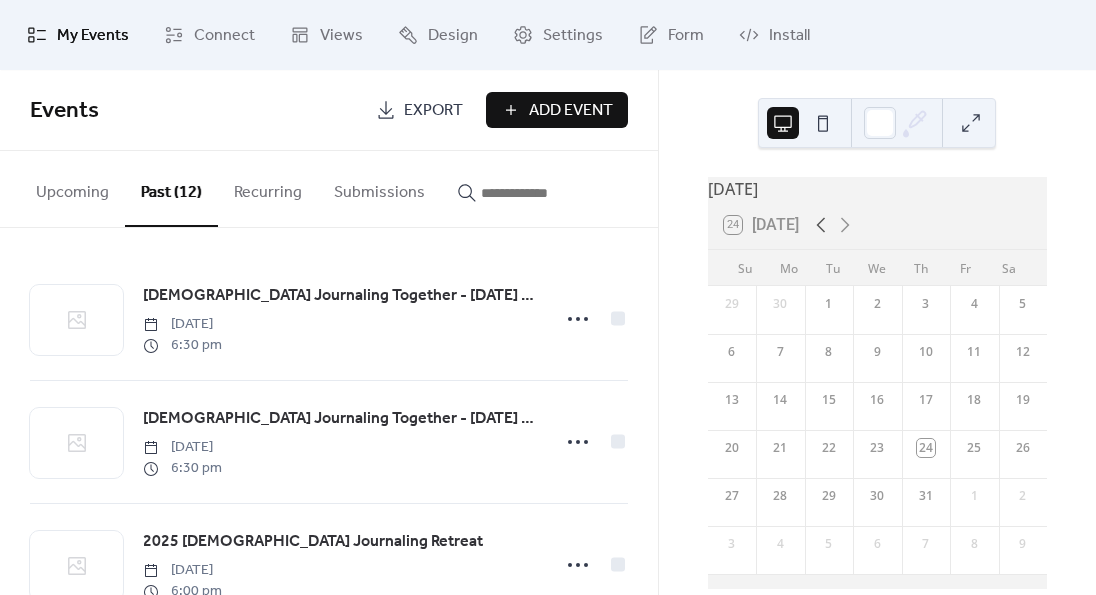 click 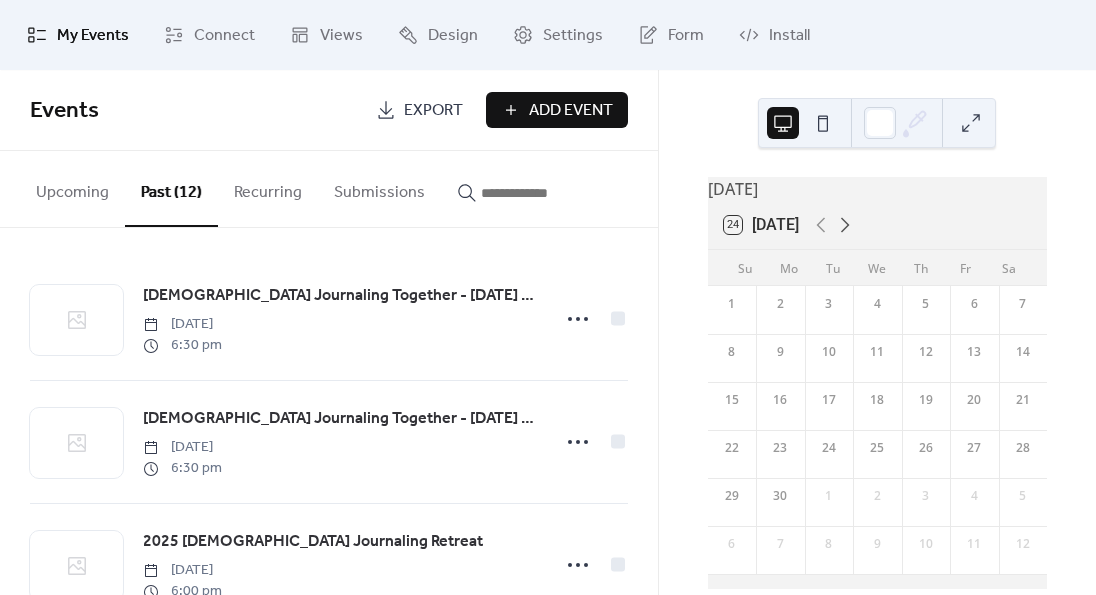 click 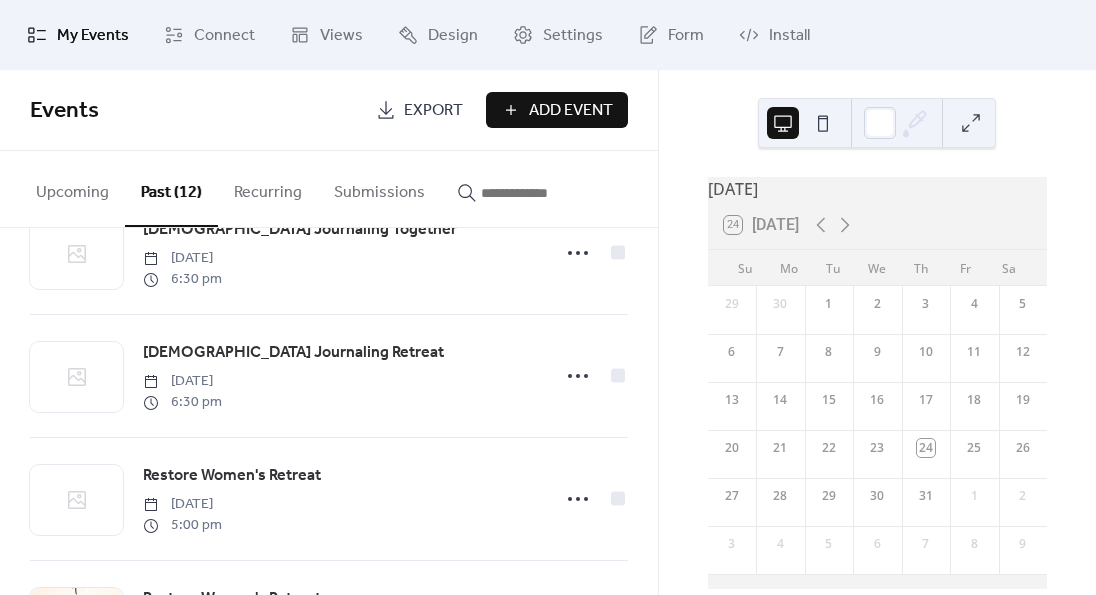 scroll, scrollTop: 0, scrollLeft: 0, axis: both 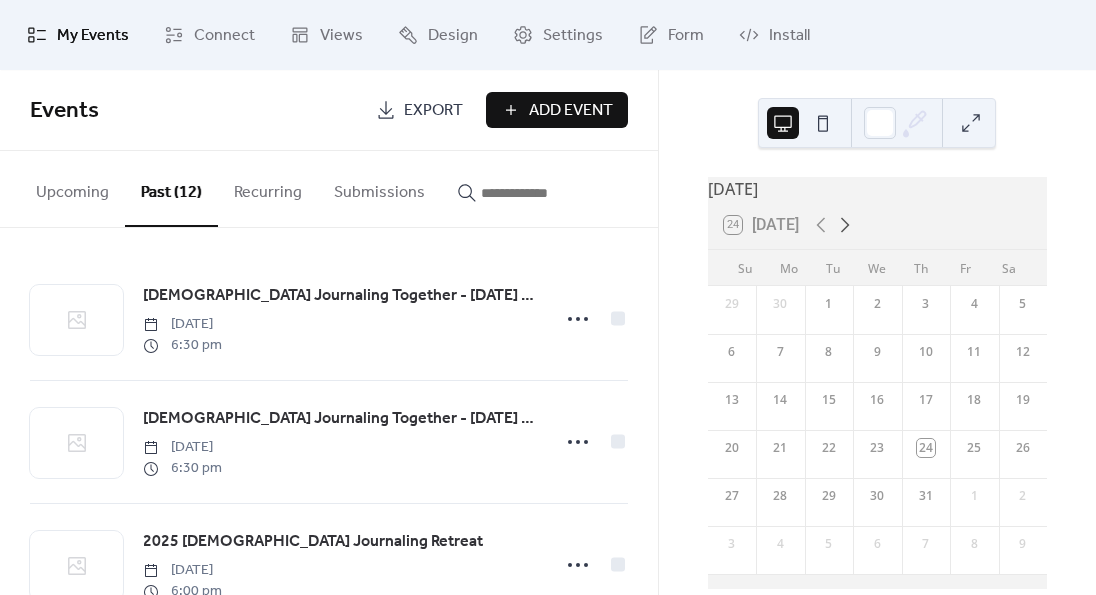 click 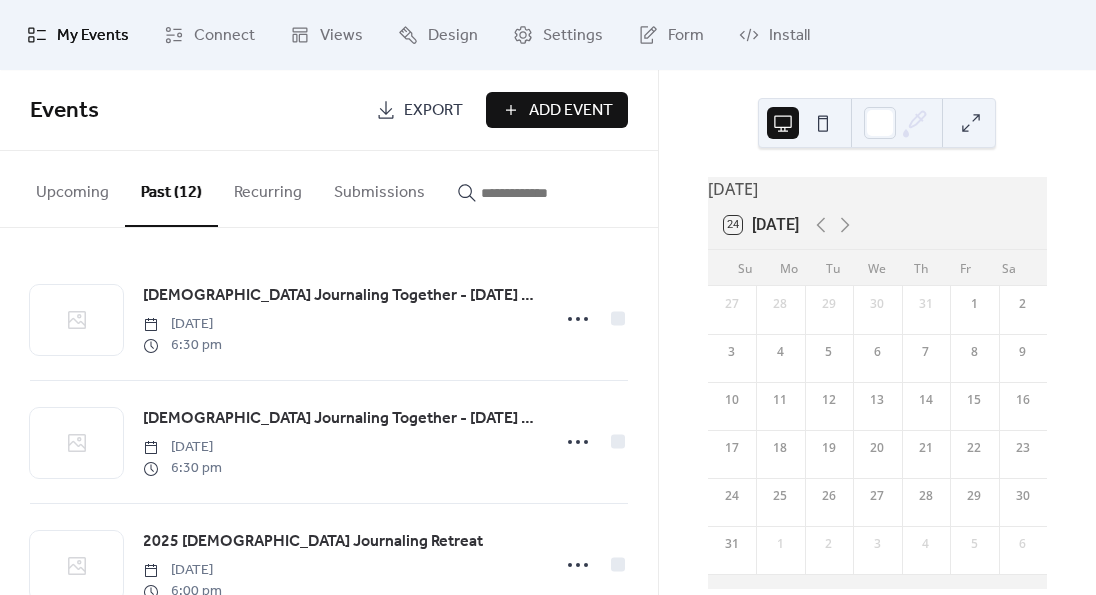 click on "12" at bounding box center [829, 406] 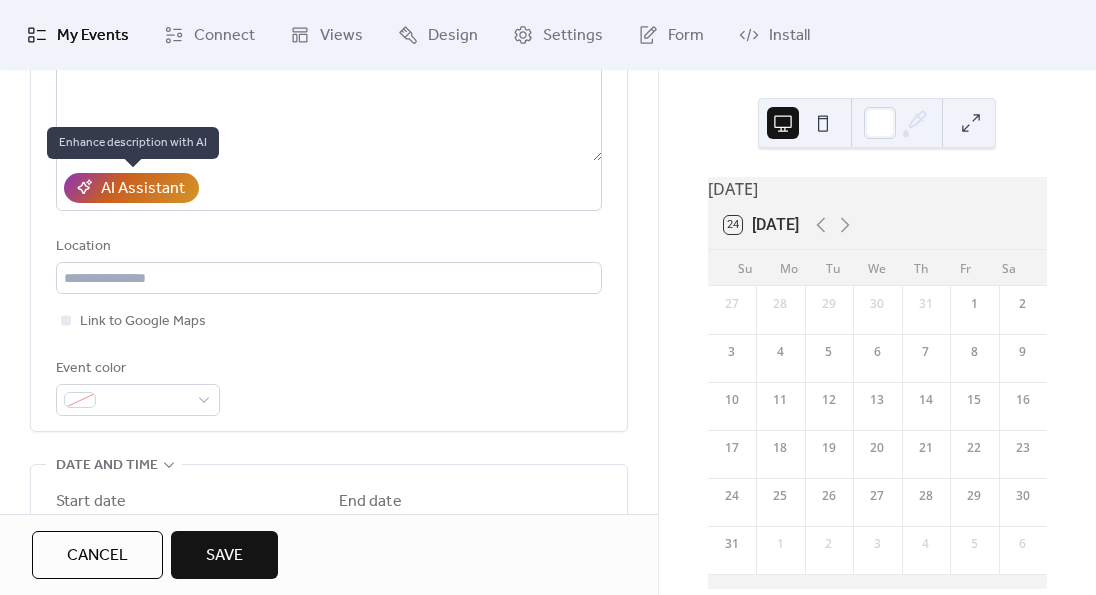 scroll, scrollTop: 200, scrollLeft: 0, axis: vertical 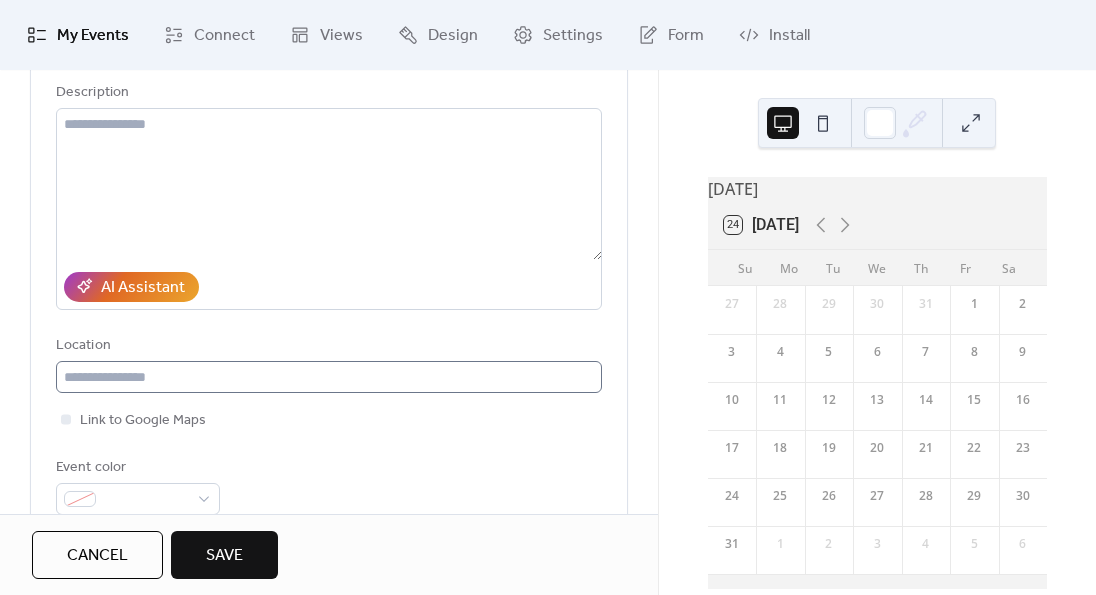 type on "**********" 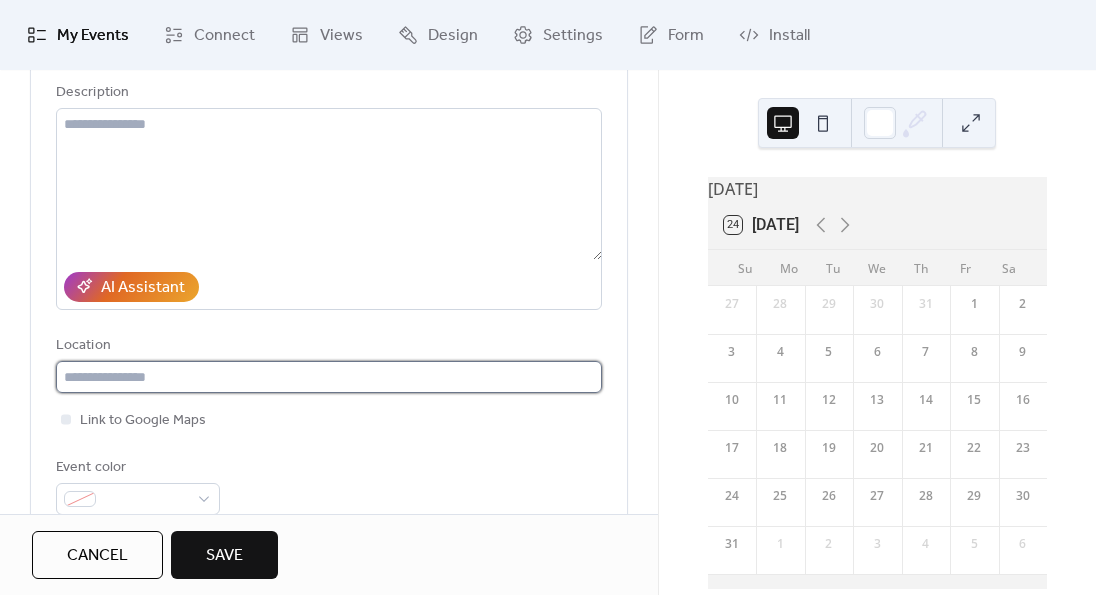click at bounding box center [329, 377] 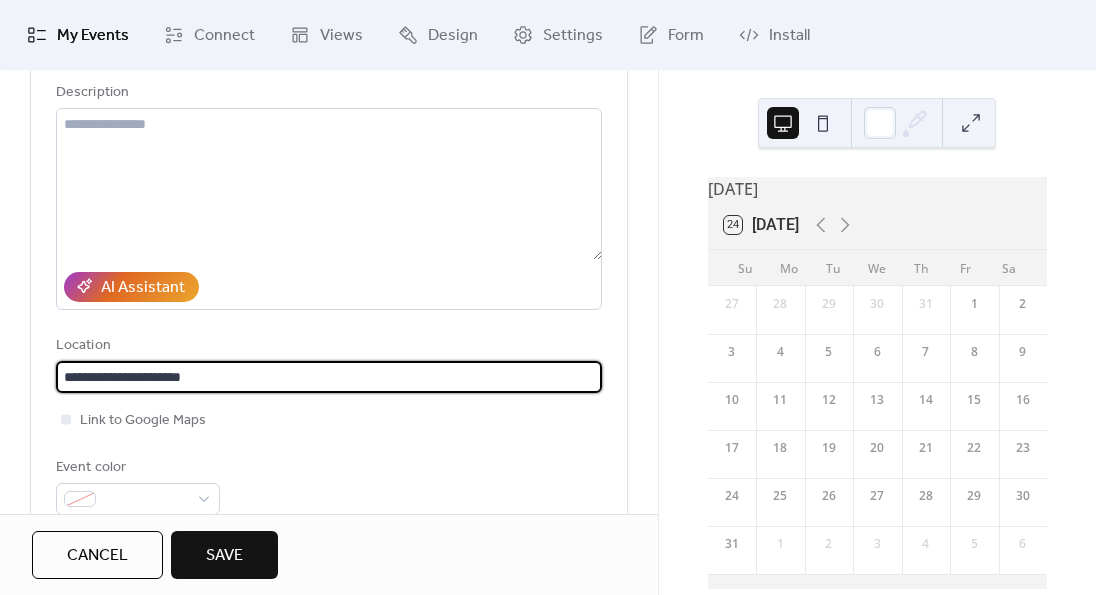 type on "**********" 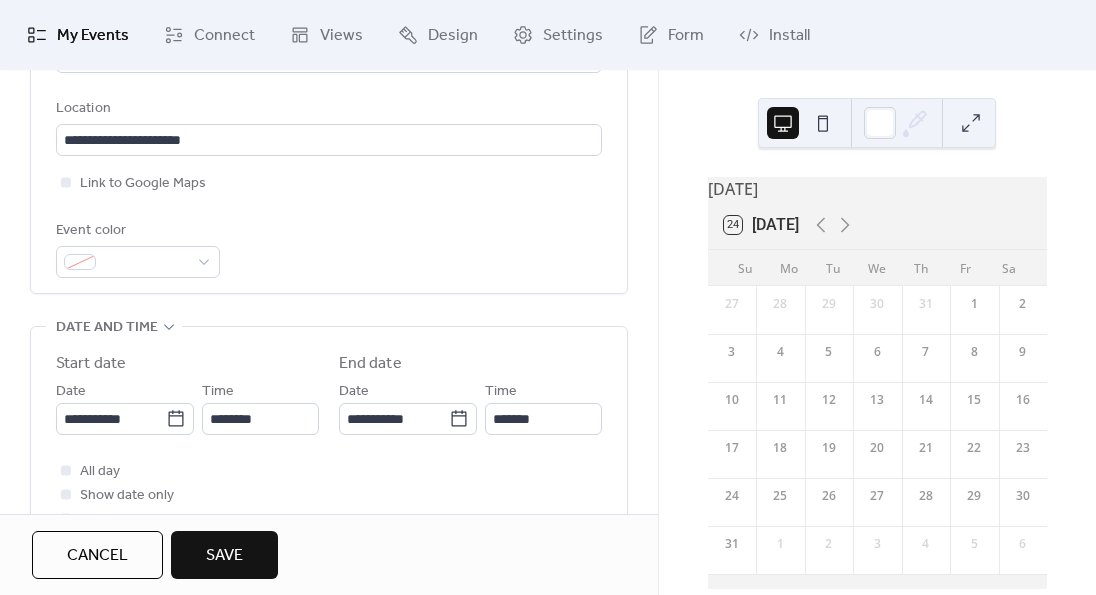 scroll, scrollTop: 500, scrollLeft: 0, axis: vertical 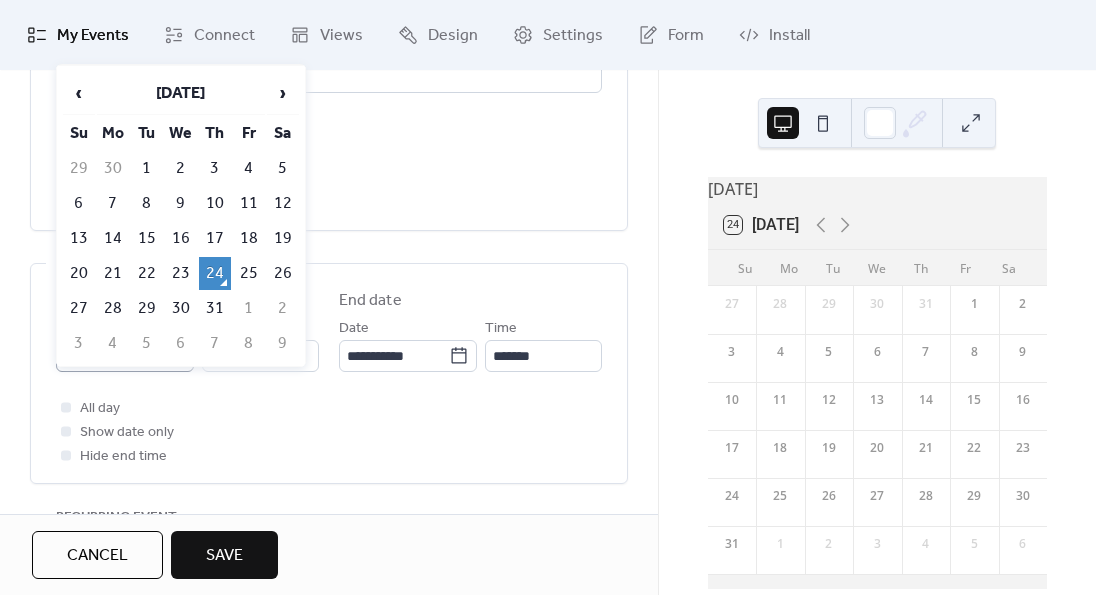 click on "**********" at bounding box center [548, 297] 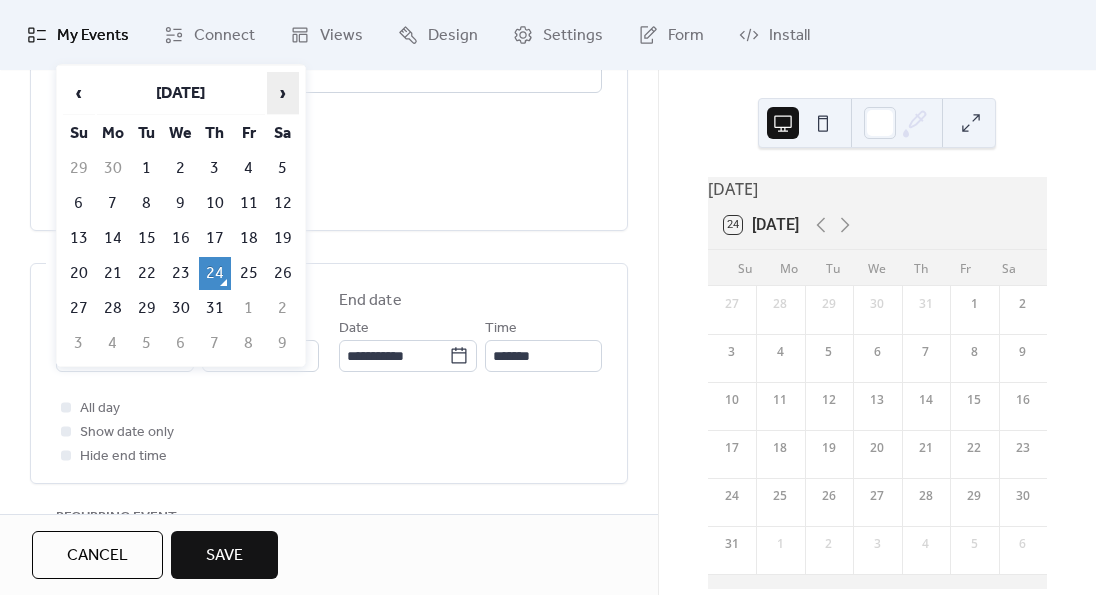 click on "›" at bounding box center [283, 93] 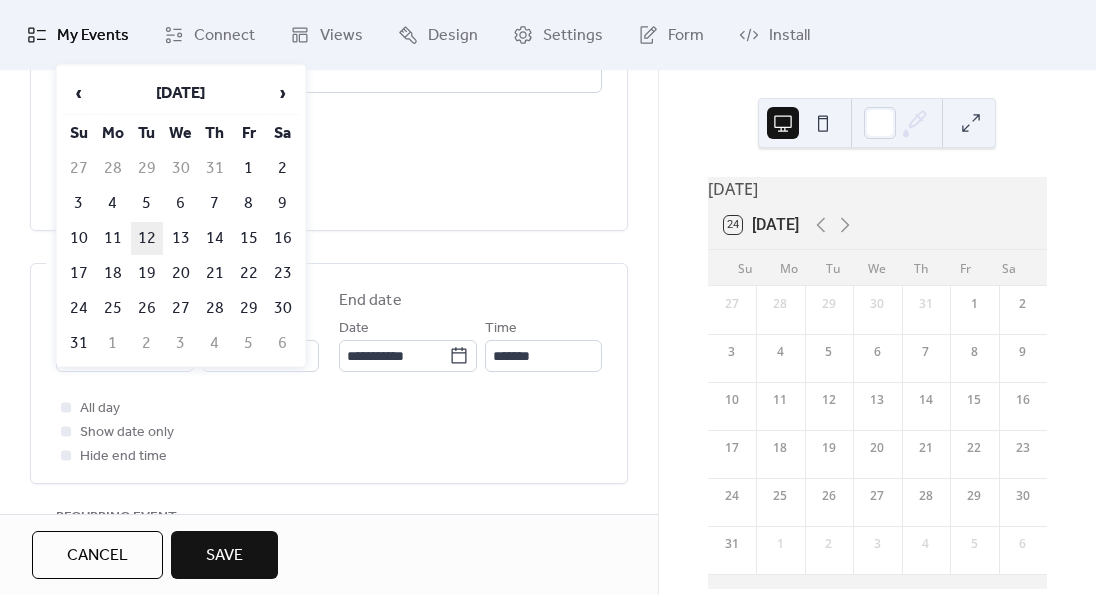click on "12" at bounding box center (147, 238) 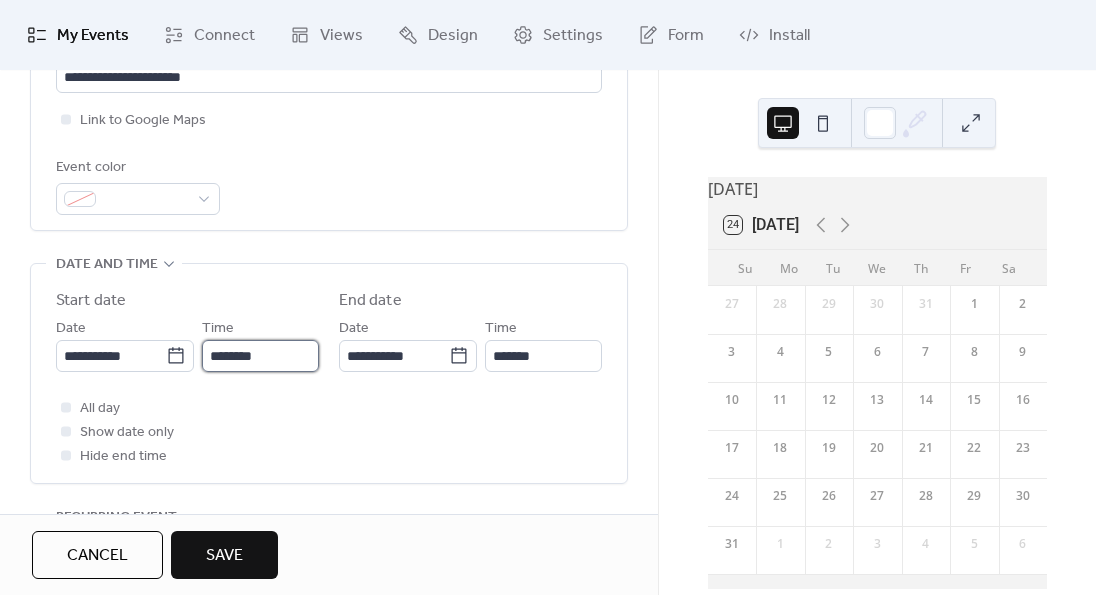 click on "********" at bounding box center (260, 356) 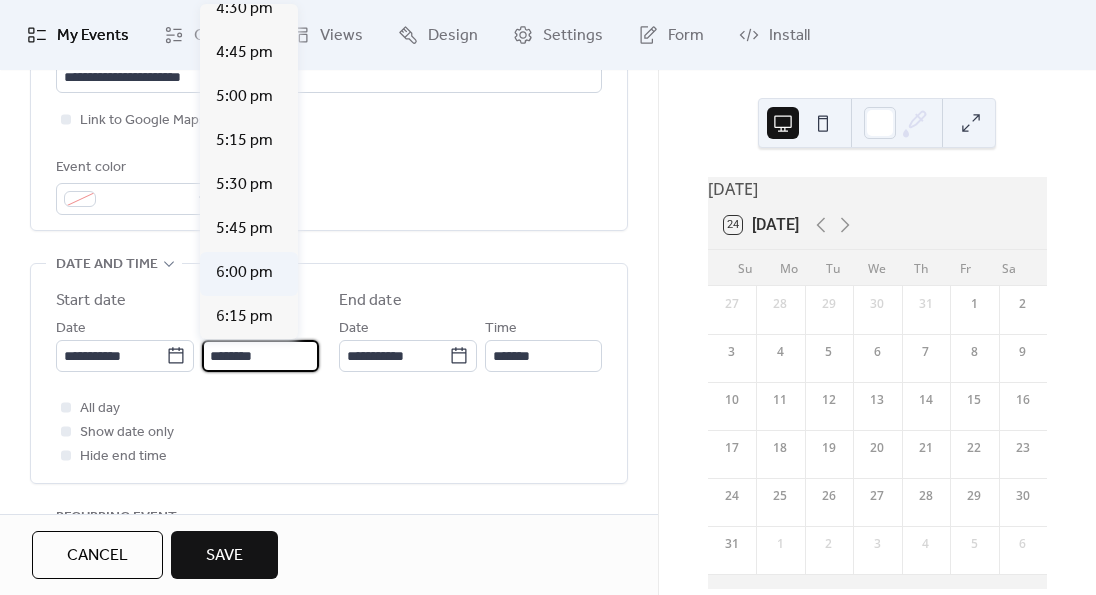 scroll, scrollTop: 3020, scrollLeft: 0, axis: vertical 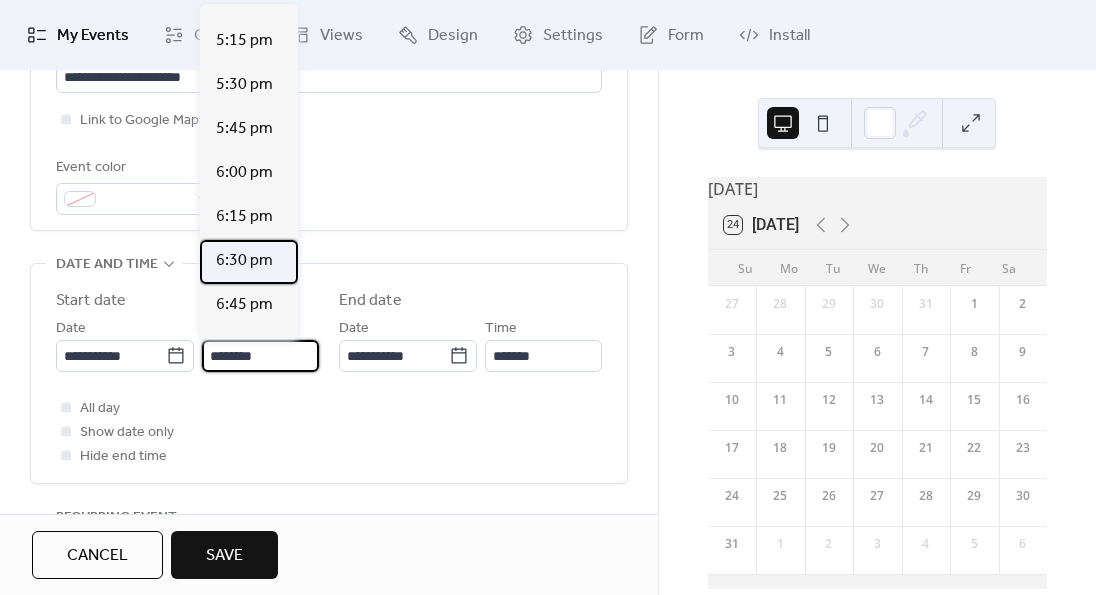 click on "6:30 pm" at bounding box center [244, 261] 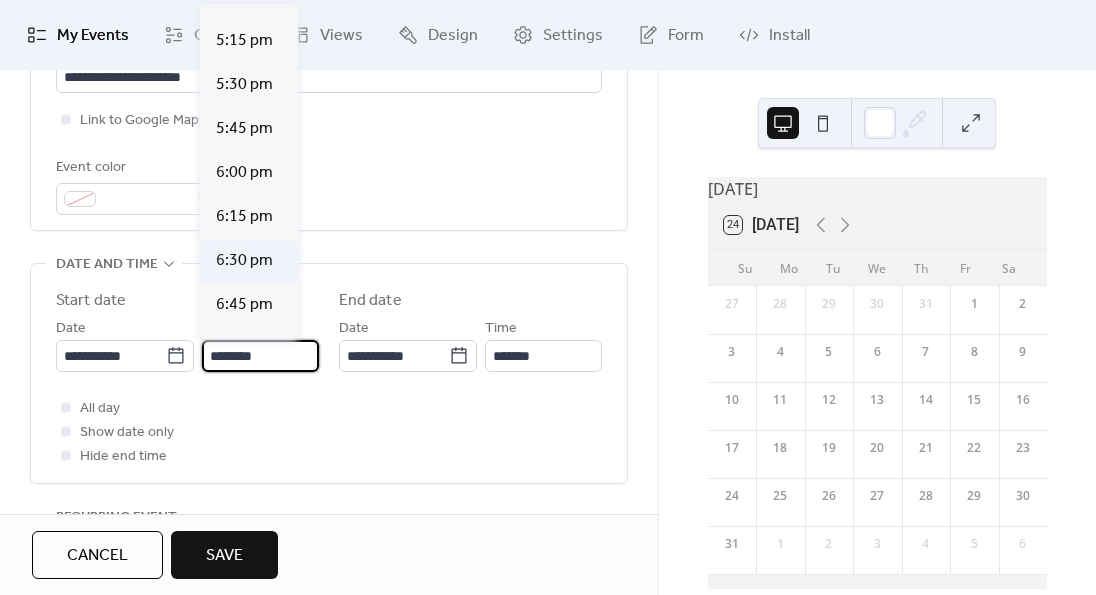 type on "*******" 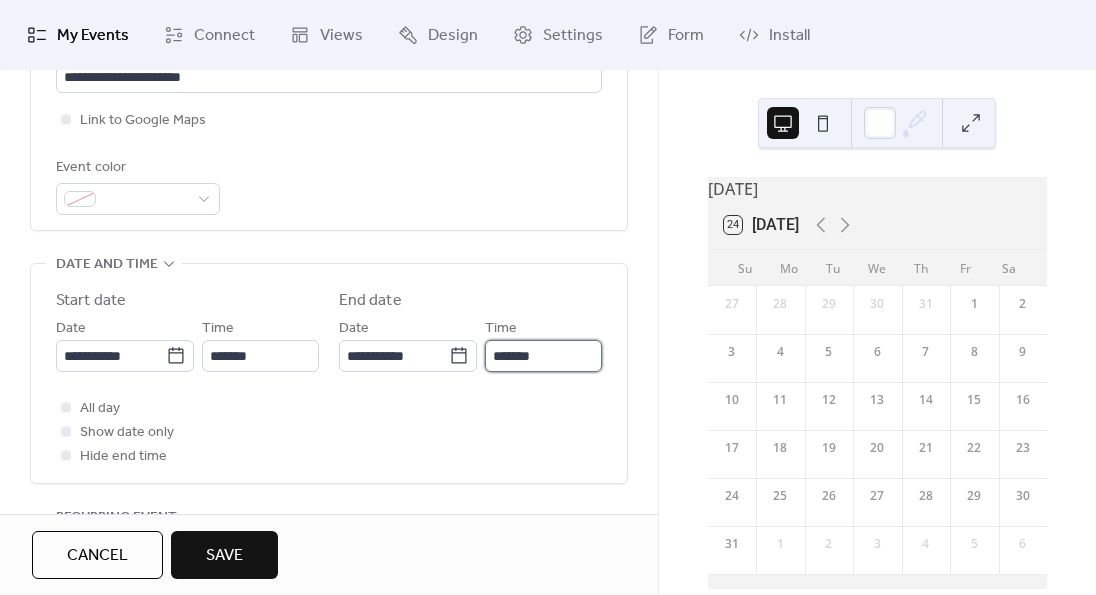 click on "*******" at bounding box center [543, 356] 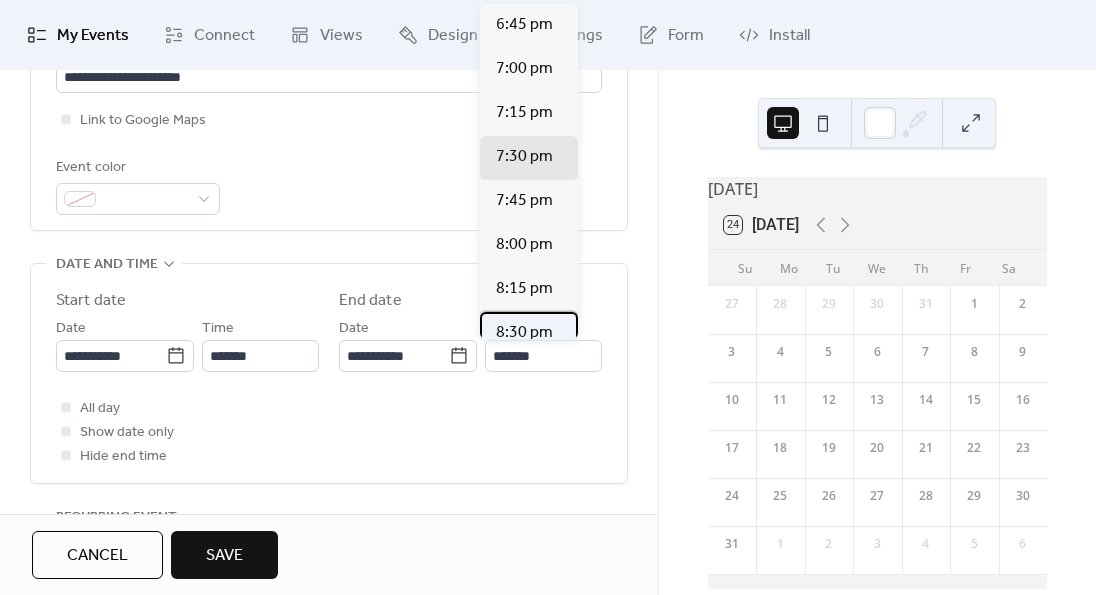 click on "8:30 pm" at bounding box center [524, 333] 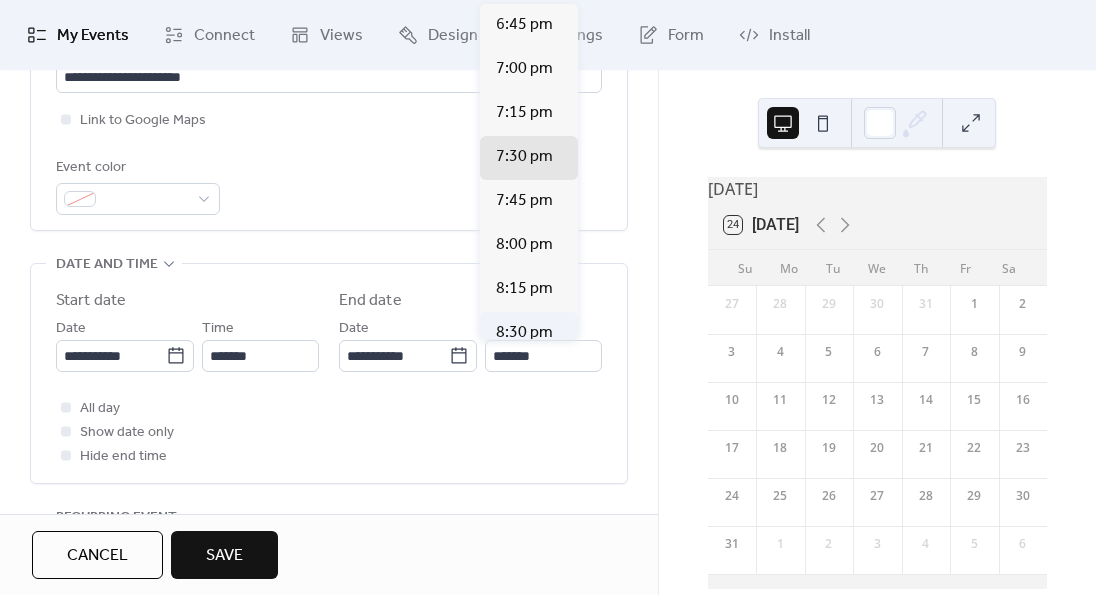 type on "*******" 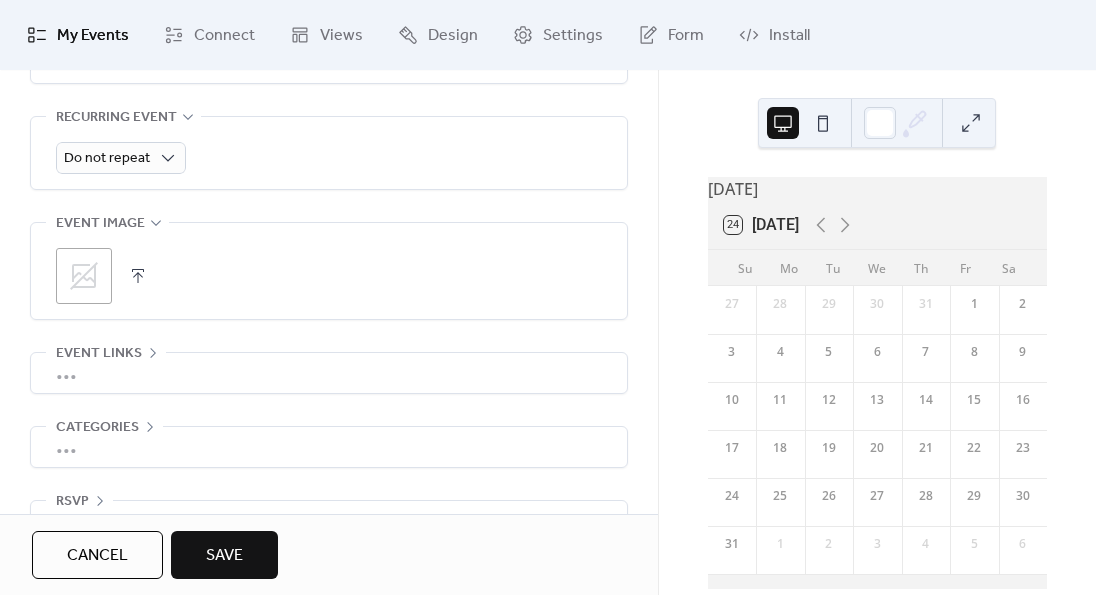 scroll, scrollTop: 947, scrollLeft: 0, axis: vertical 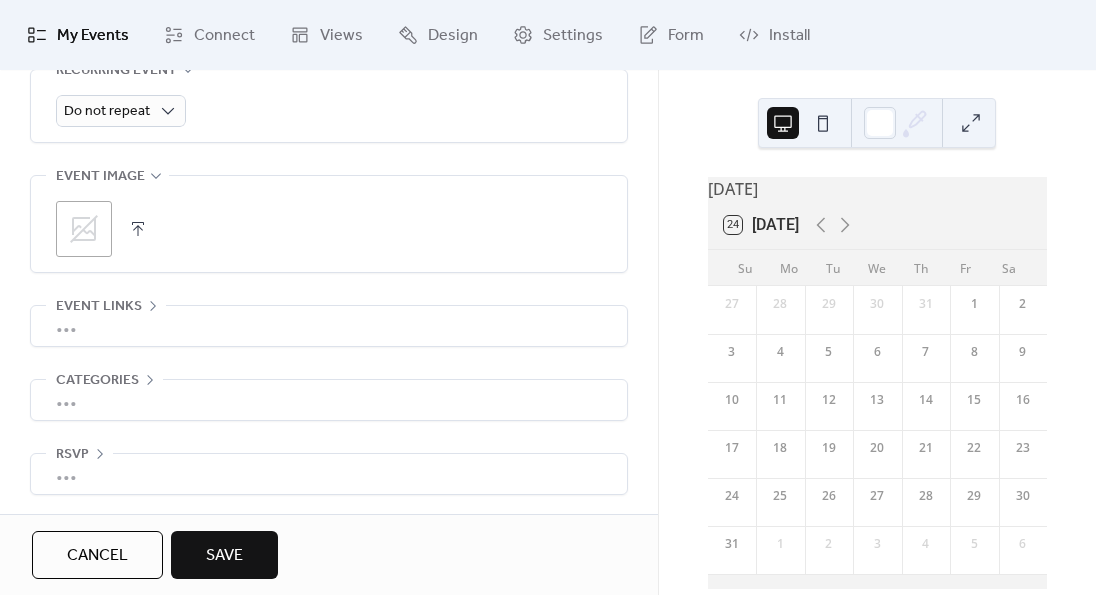 click on "•••" at bounding box center [329, 326] 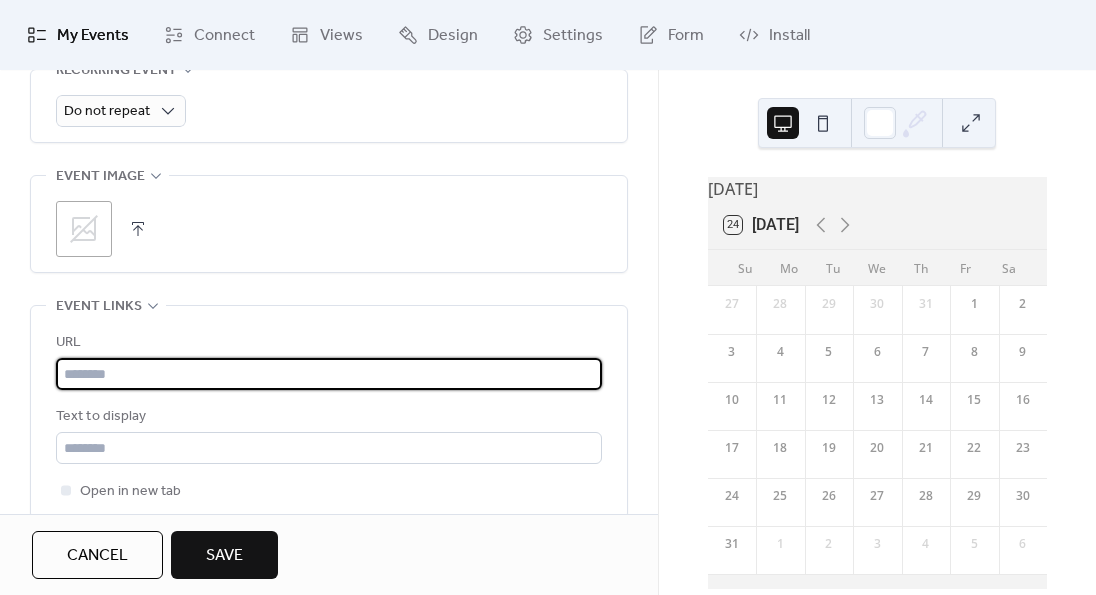 paste on "**********" 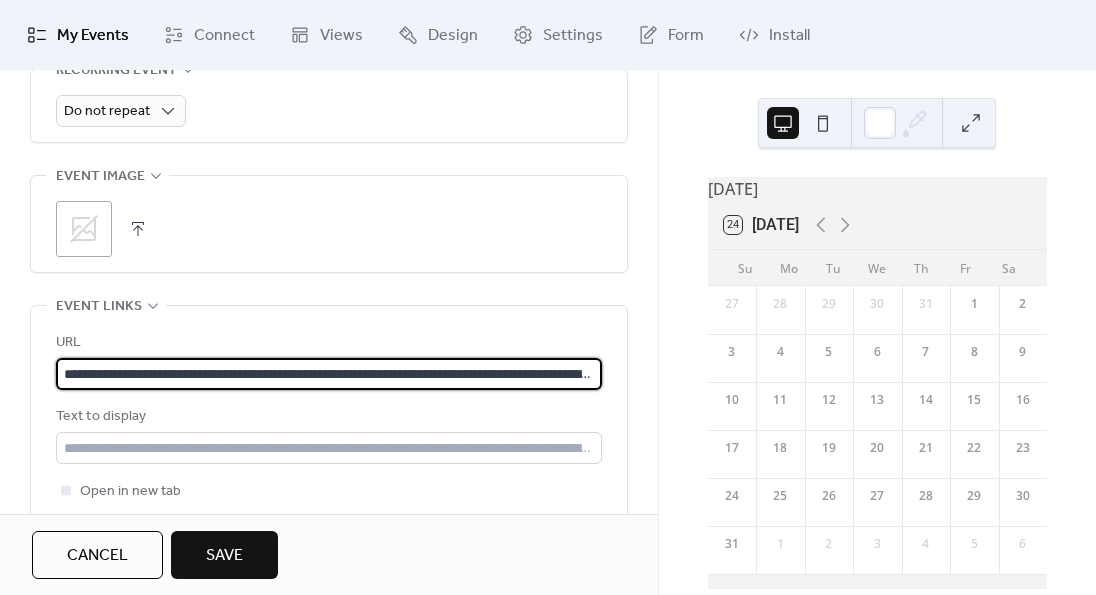 scroll, scrollTop: 0, scrollLeft: 249, axis: horizontal 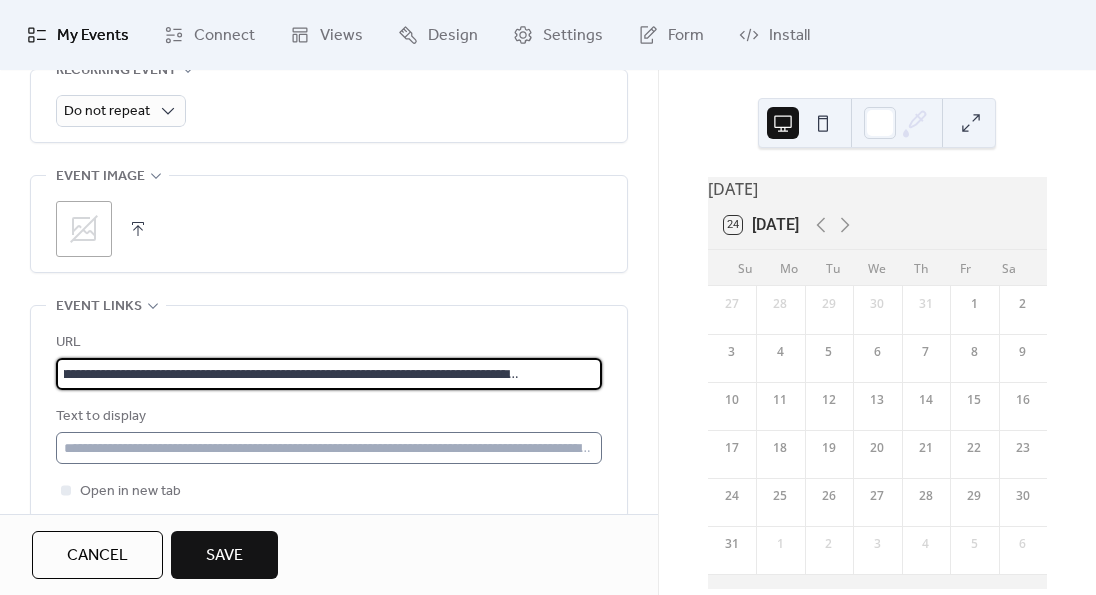 type on "**********" 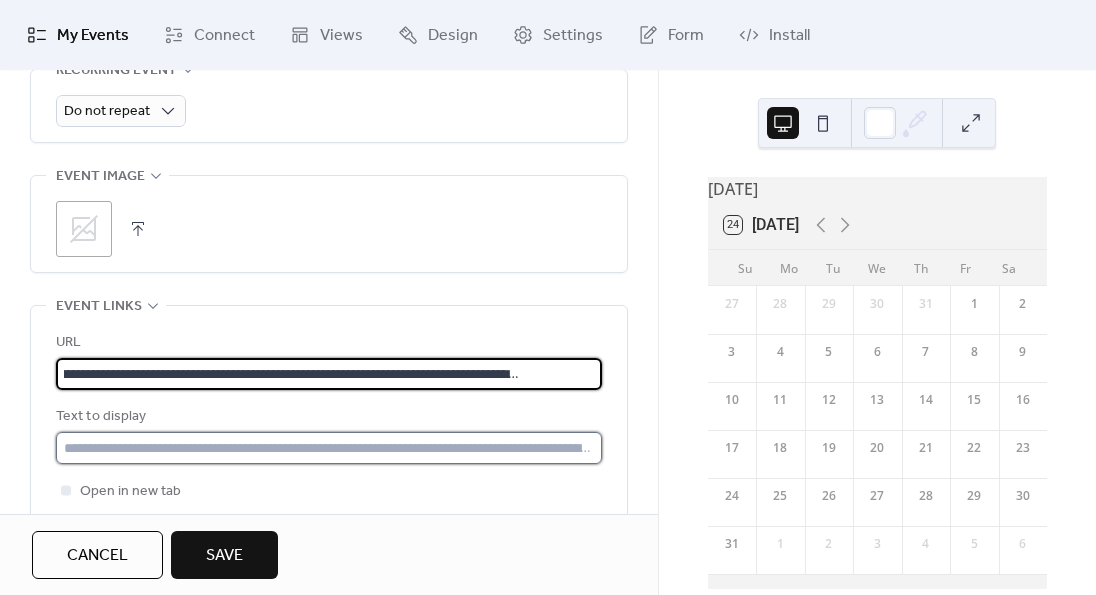 scroll, scrollTop: 0, scrollLeft: 0, axis: both 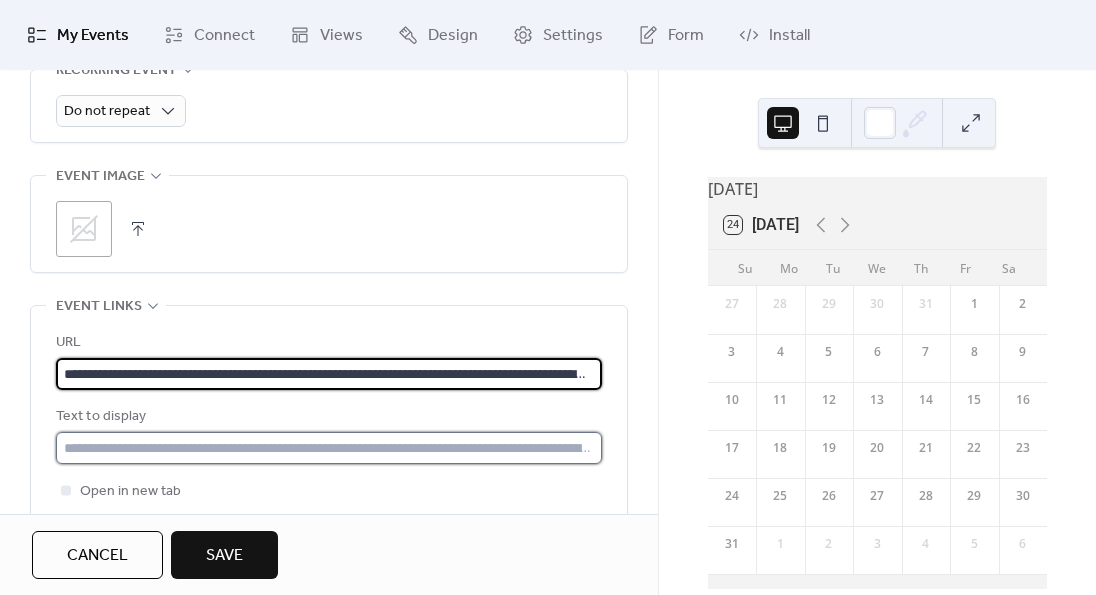 click at bounding box center (329, 448) 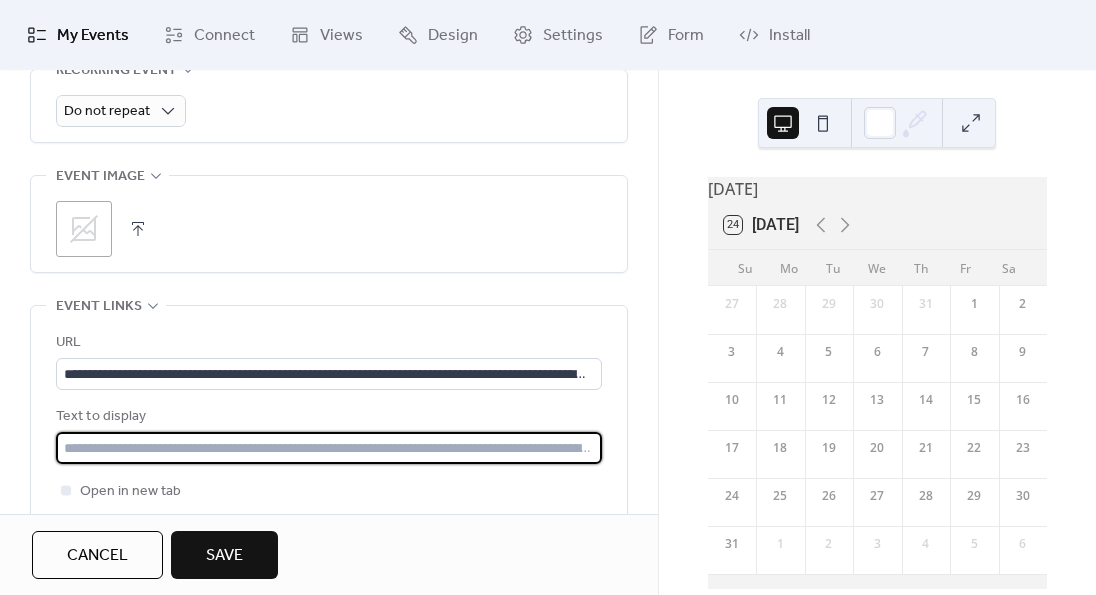 type on "**********" 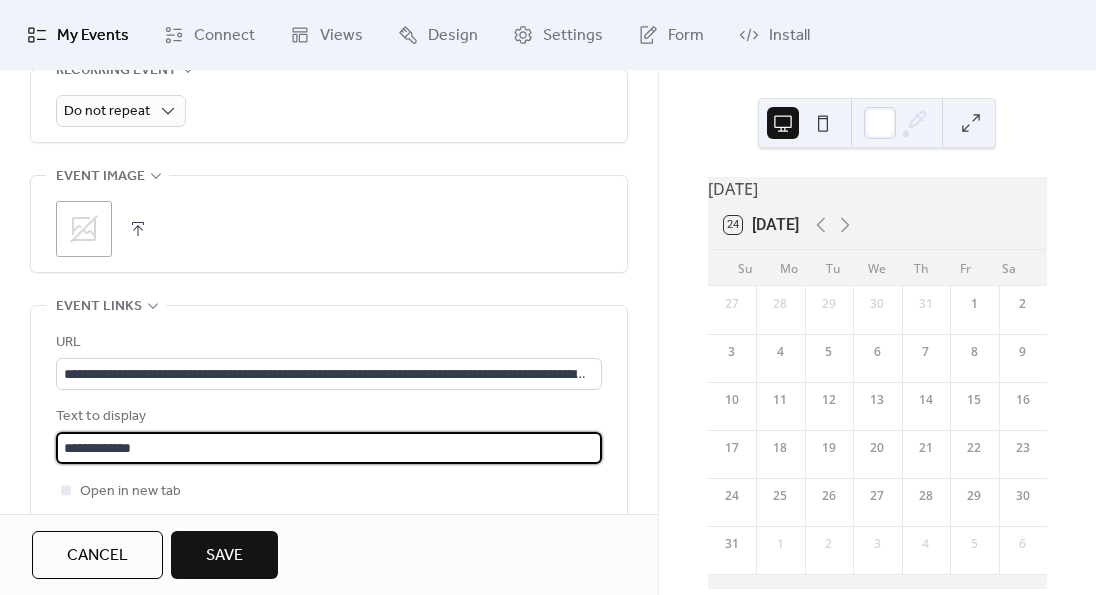 click on "Save" at bounding box center [224, 555] 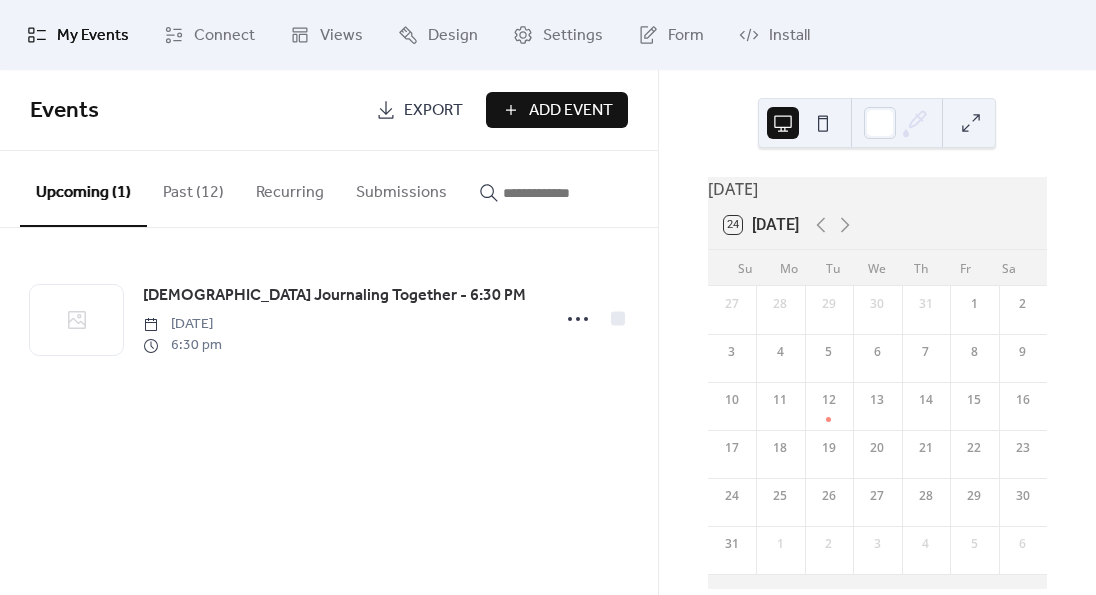 click on "Past (12)" at bounding box center (193, 188) 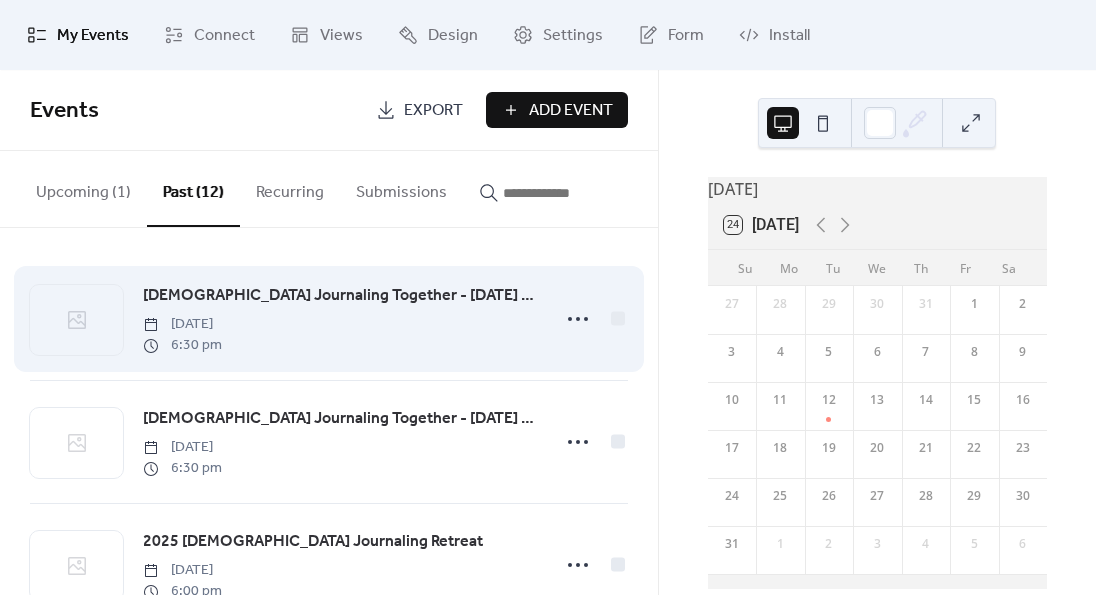 click on "6:30 pm" at bounding box center [182, 345] 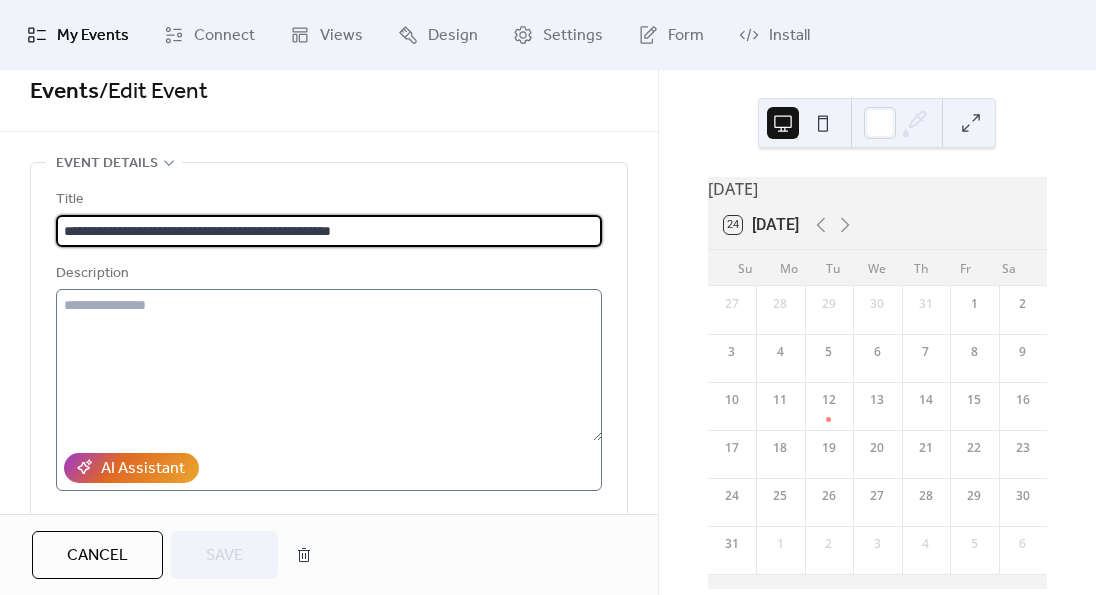 scroll, scrollTop: 0, scrollLeft: 0, axis: both 